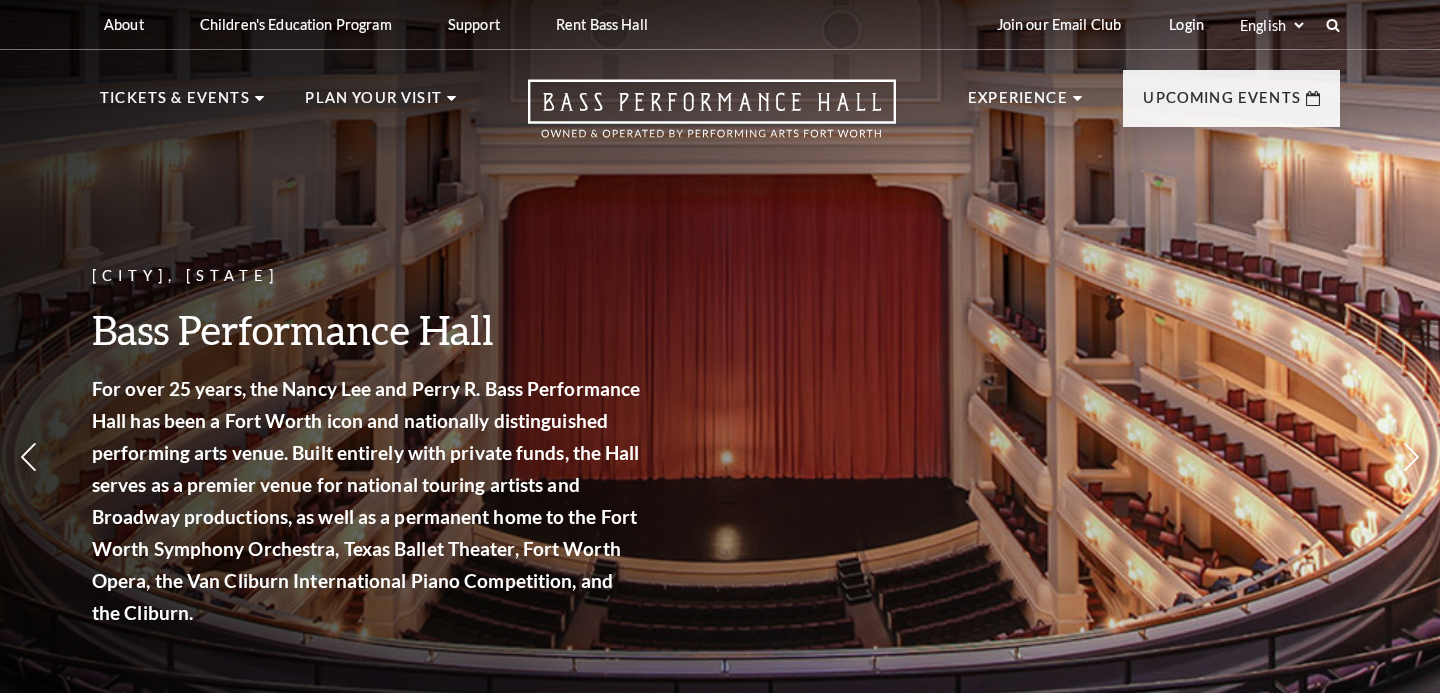 scroll, scrollTop: 0, scrollLeft: 0, axis: both 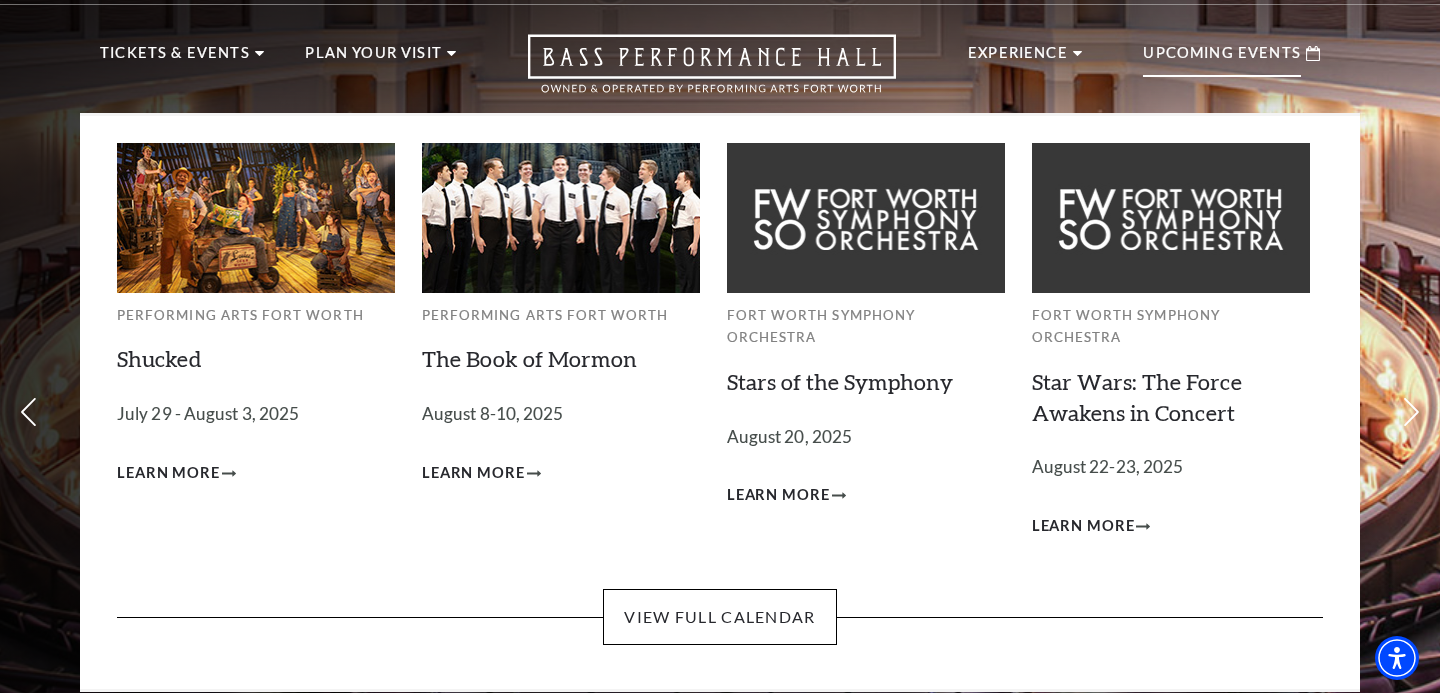 click on "Upcoming Events" at bounding box center [1222, 59] 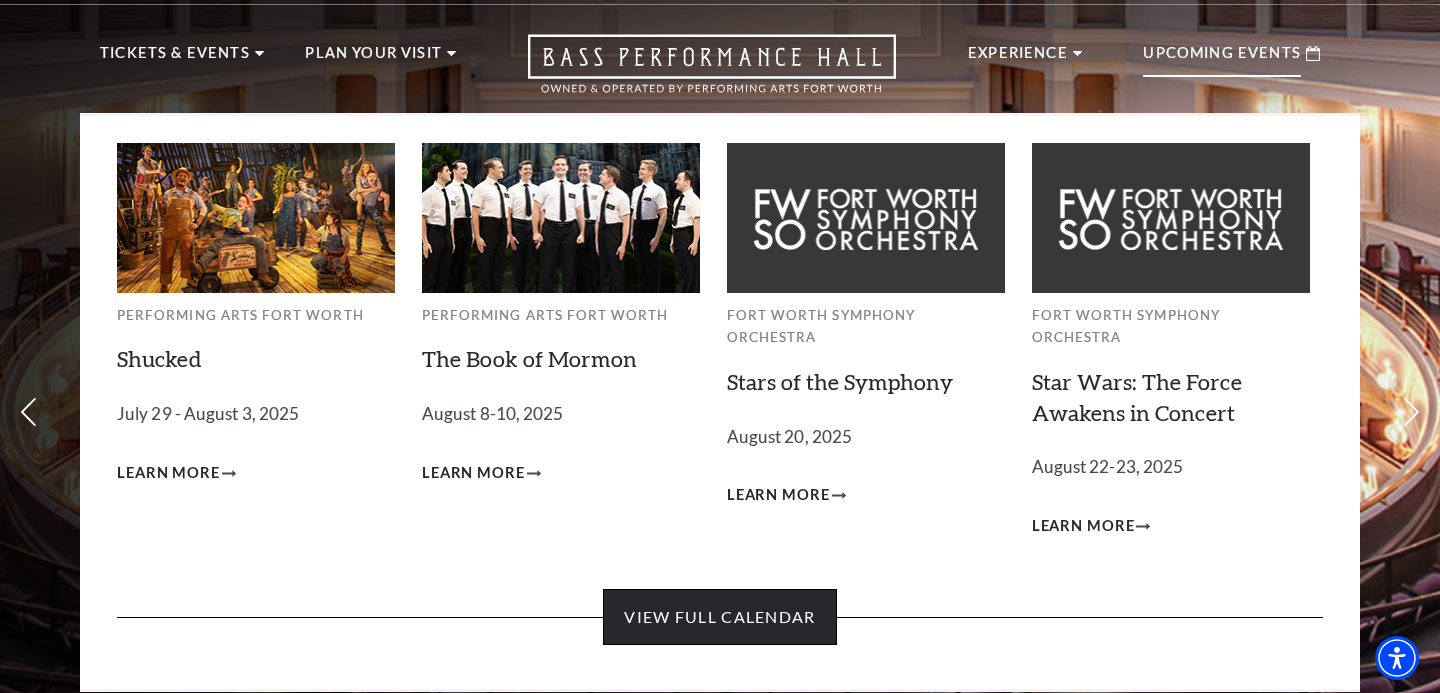 click on "View Full Calendar" at bounding box center (719, 617) 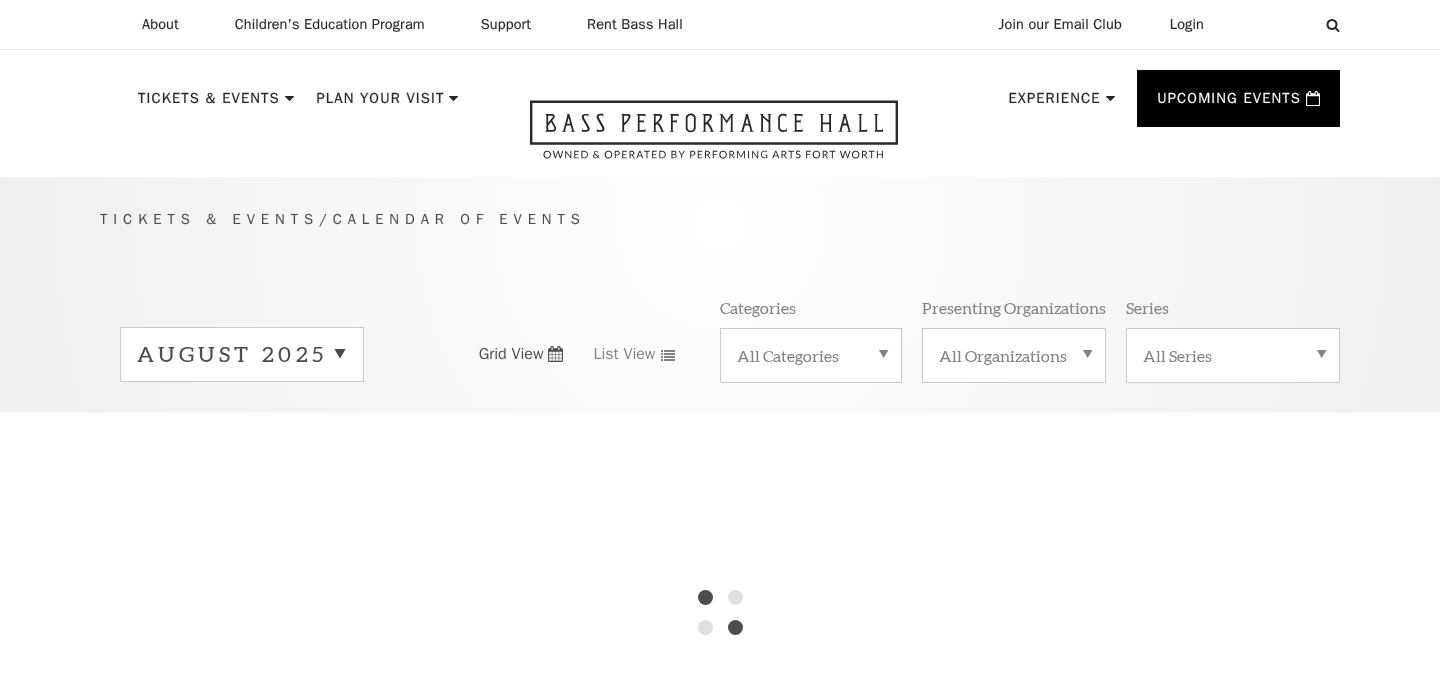 scroll, scrollTop: 0, scrollLeft: 0, axis: both 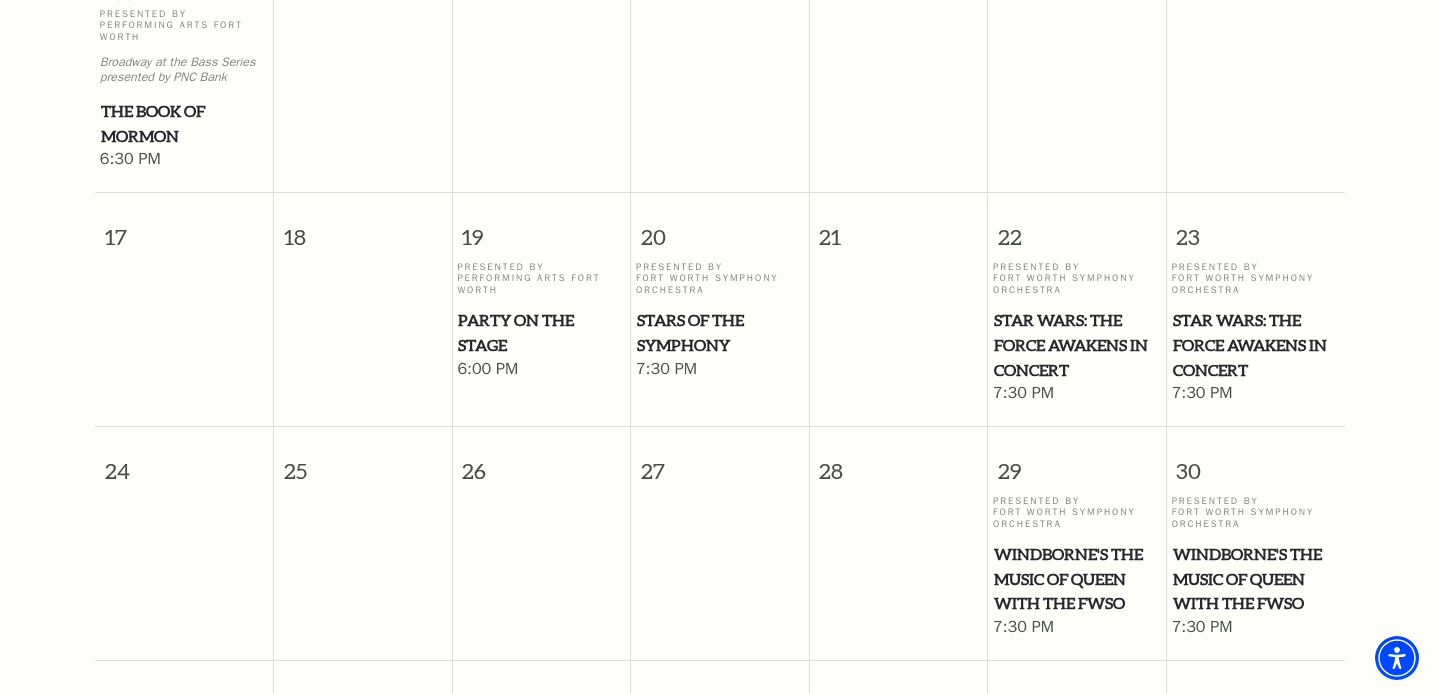 click on "Party on the Stage" at bounding box center (541, 332) 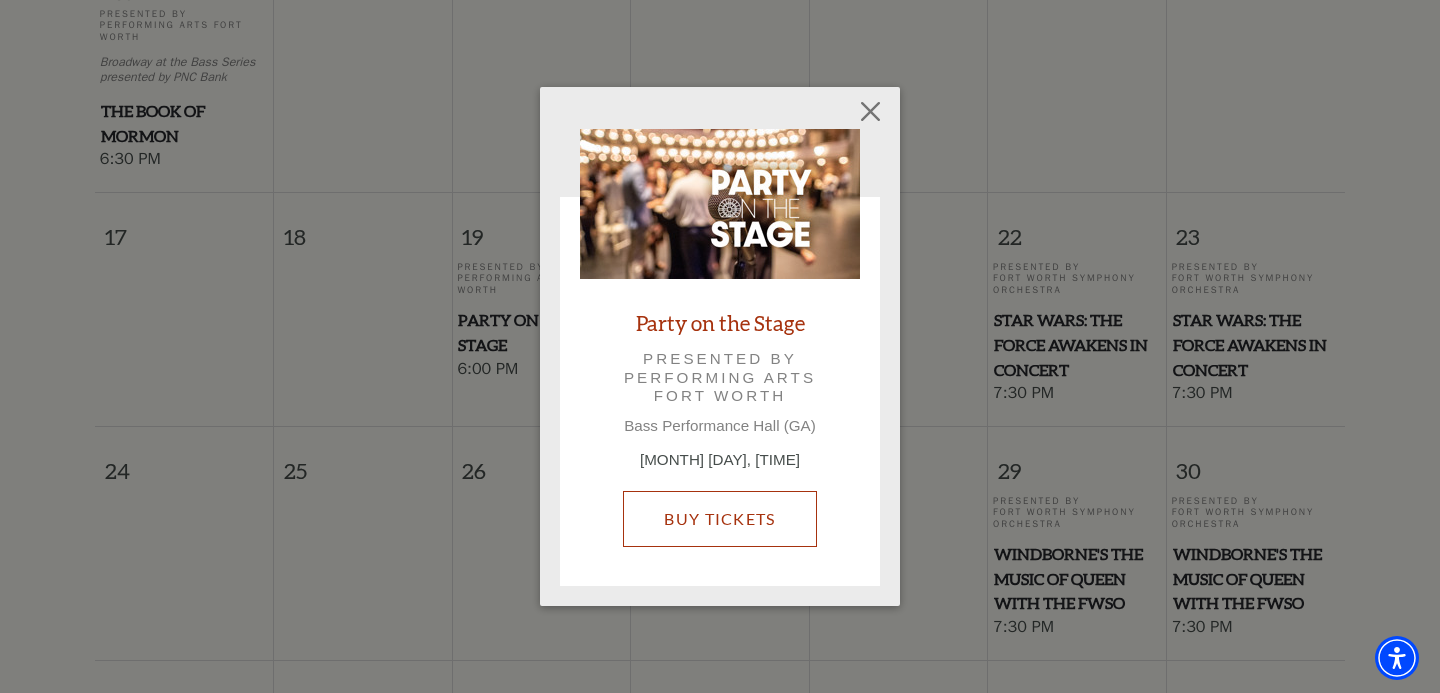 click on "Buy Tickets" at bounding box center (719, 519) 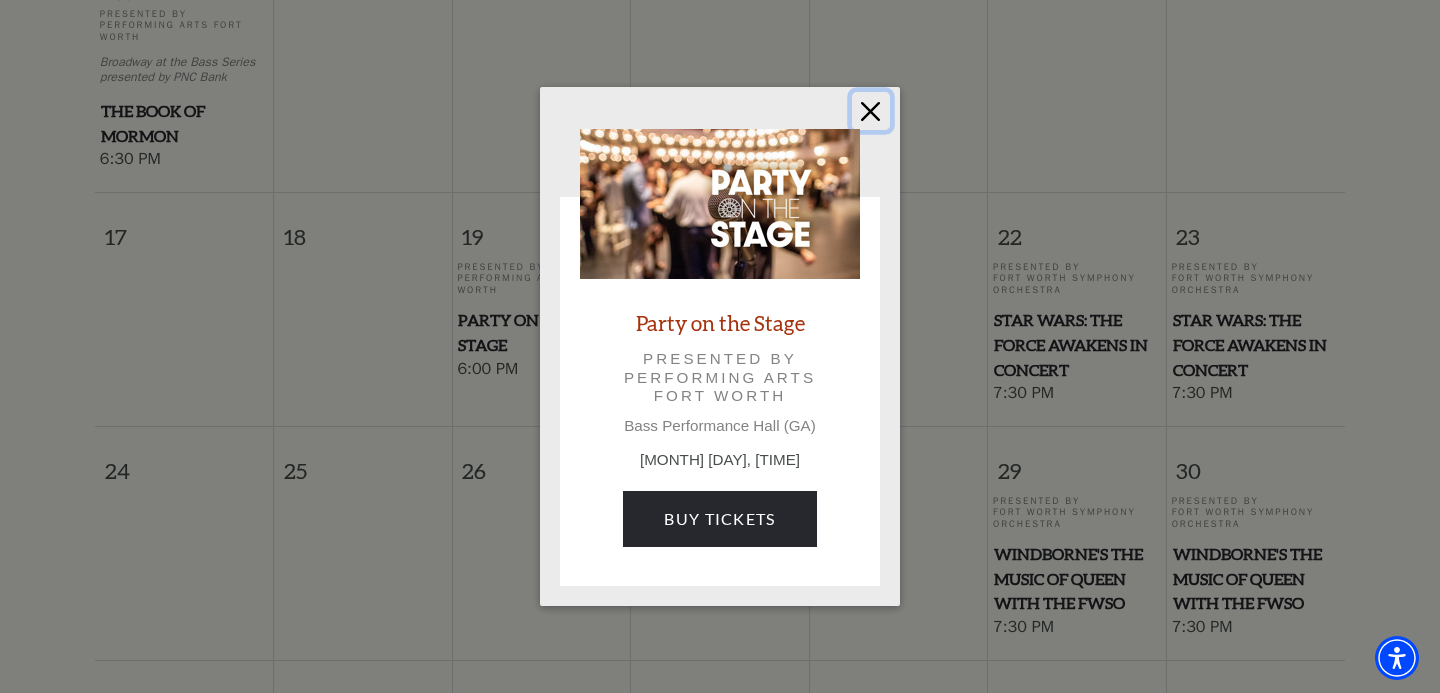 click at bounding box center (871, 111) 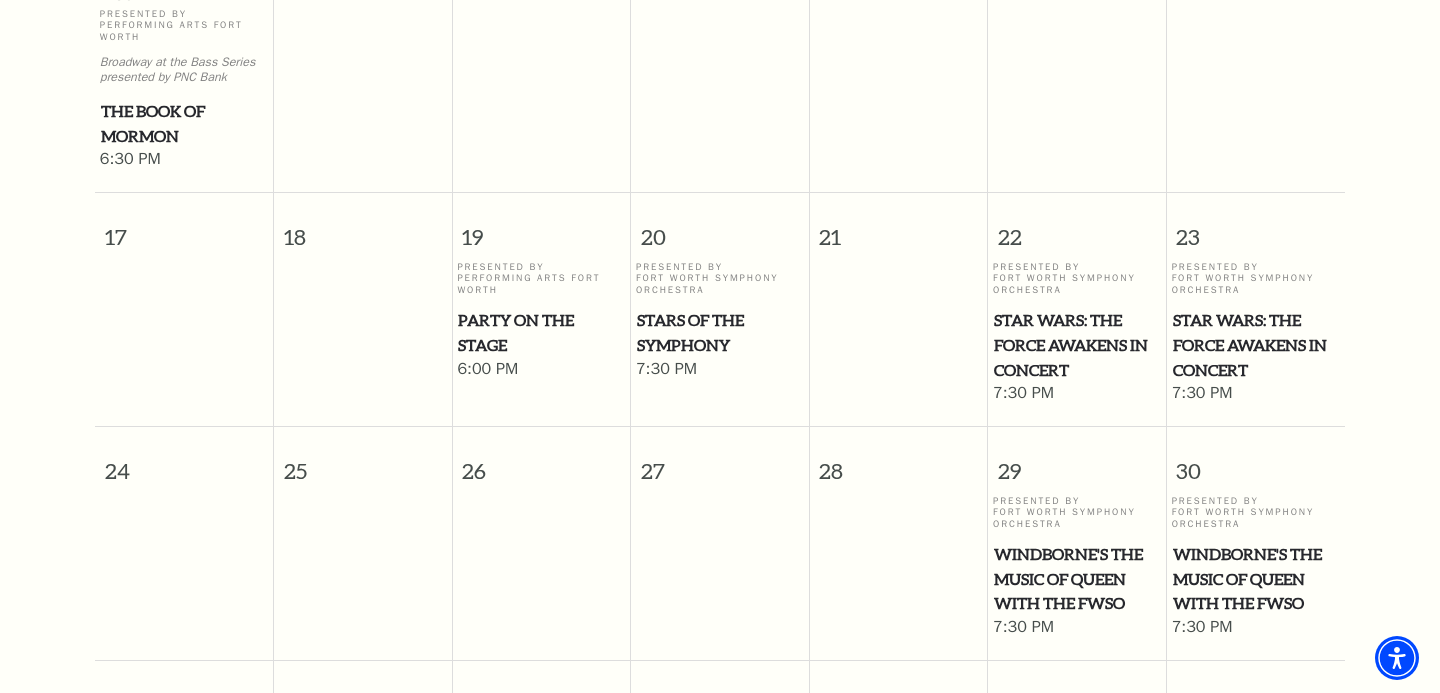 click on "Stars of the Symphony" at bounding box center [720, 332] 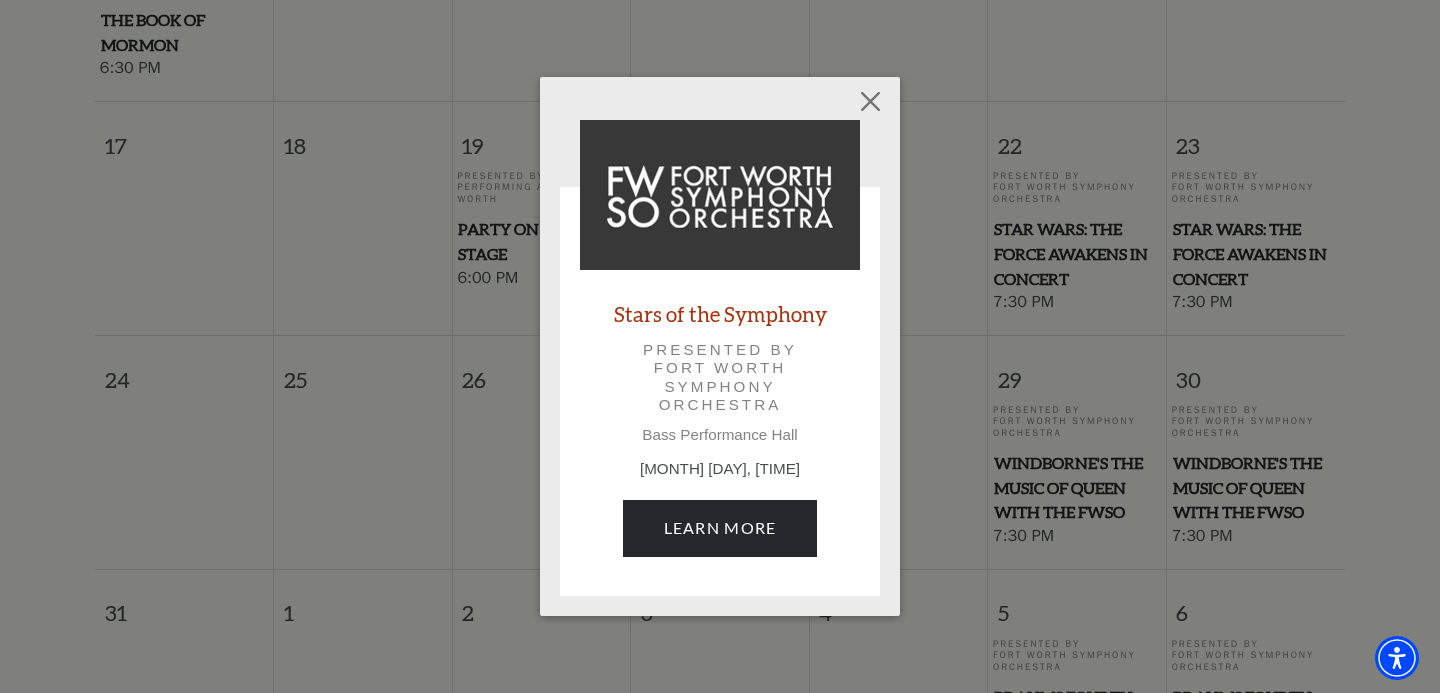 scroll, scrollTop: 1667, scrollLeft: 0, axis: vertical 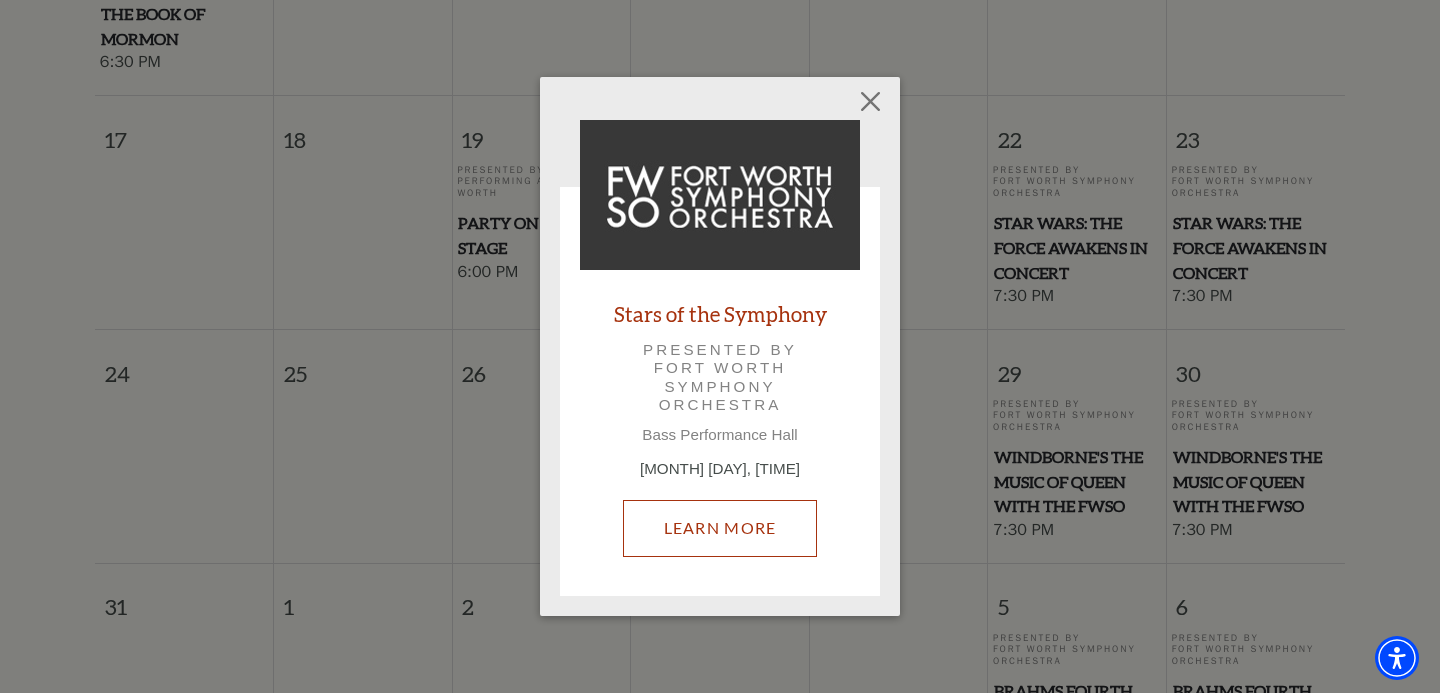 click on "Learn More" at bounding box center (720, 528) 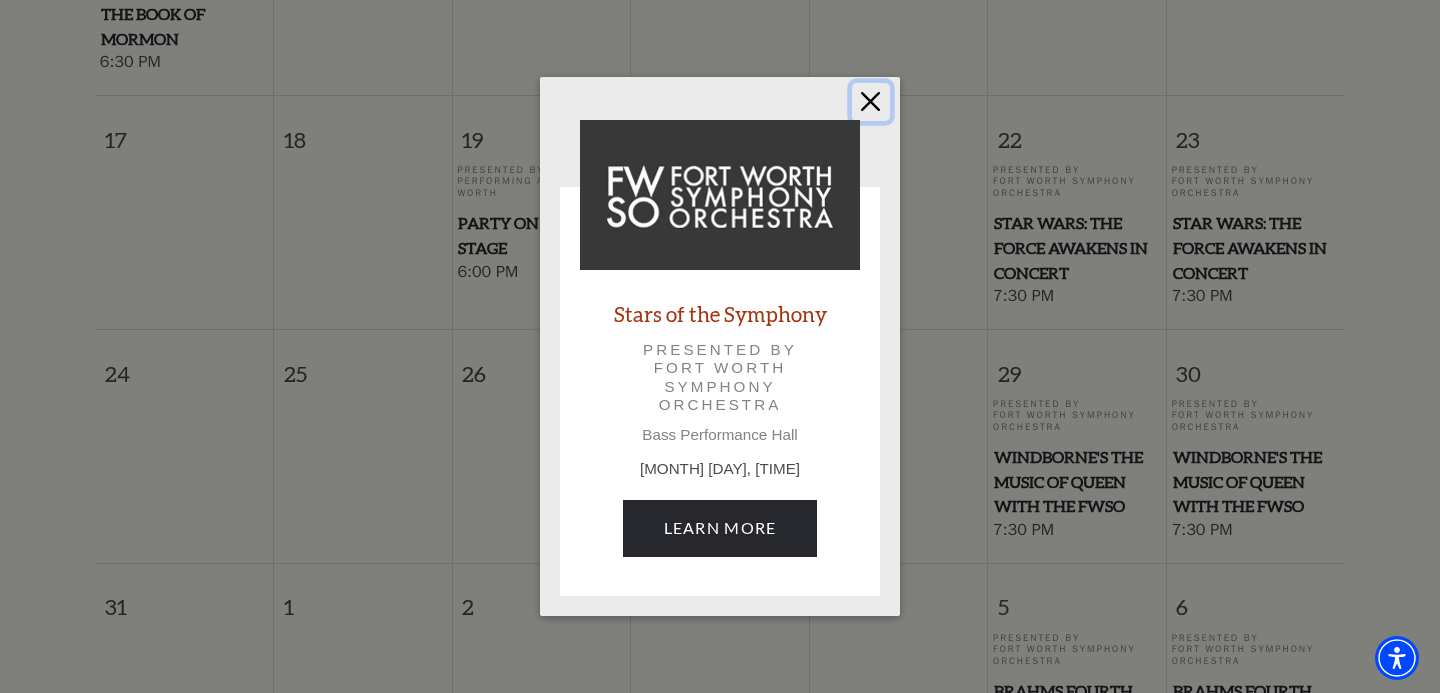 click at bounding box center (871, 102) 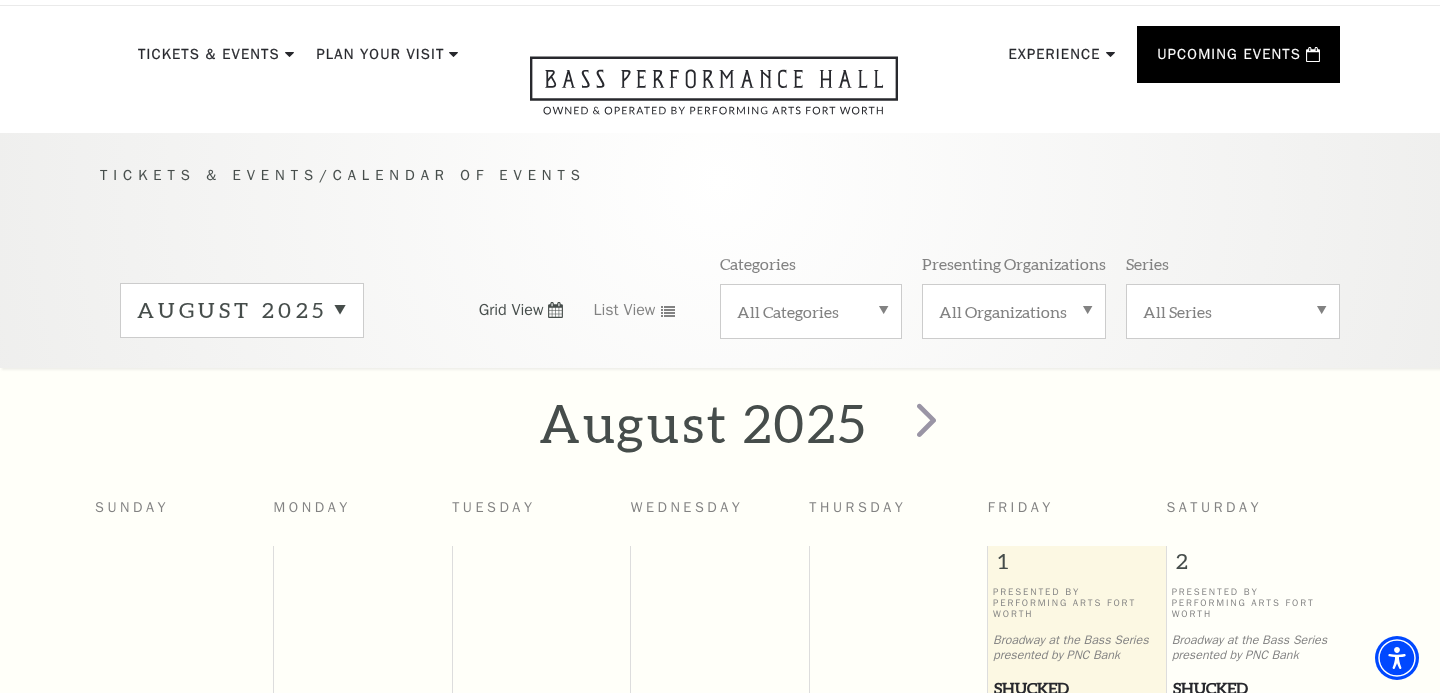 scroll, scrollTop: 0, scrollLeft: 0, axis: both 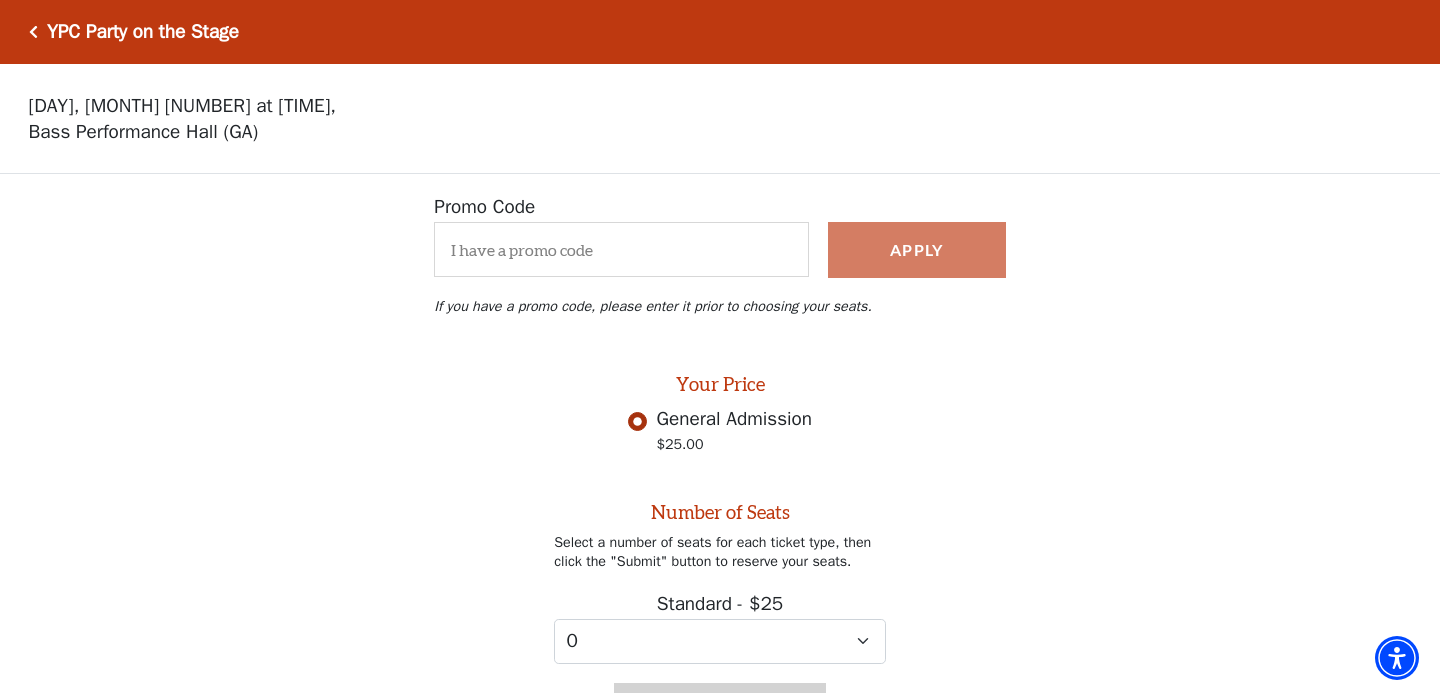 click on "YPC Party on the Stage" at bounding box center (138, 32) 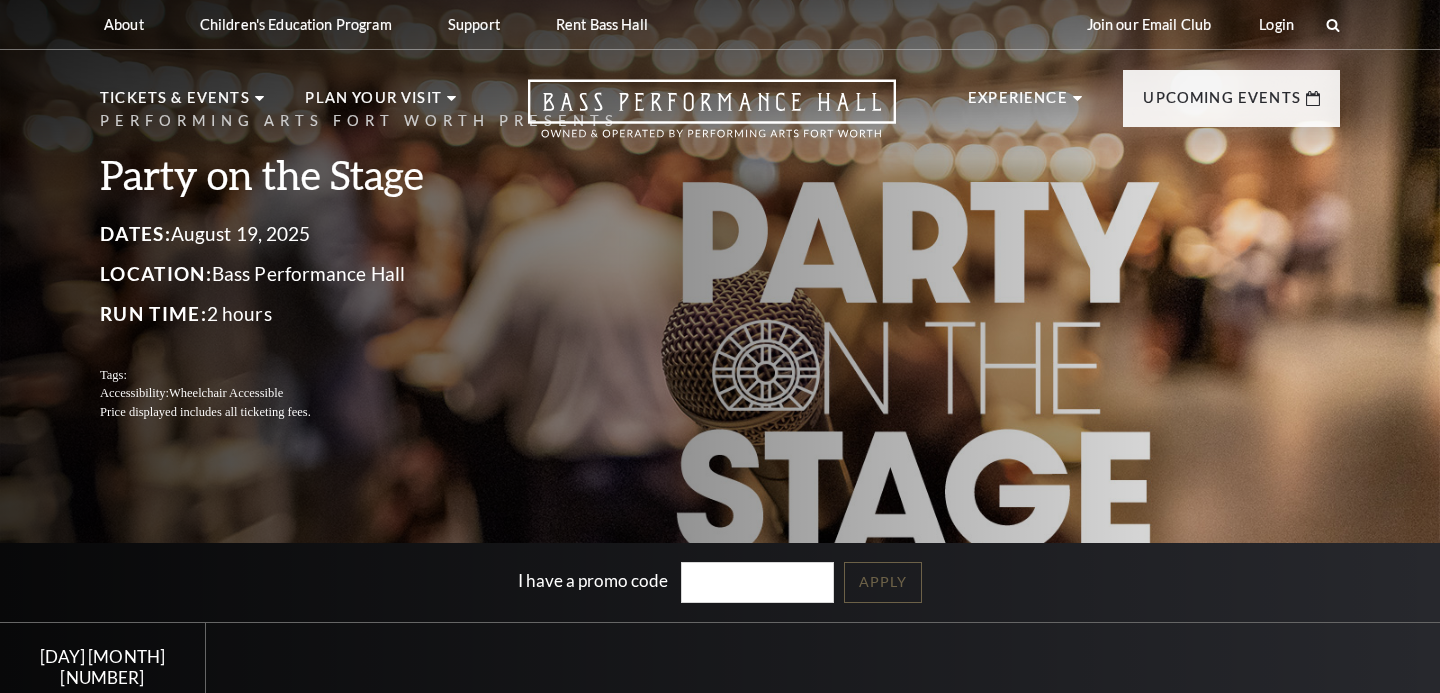 scroll, scrollTop: 0, scrollLeft: 0, axis: both 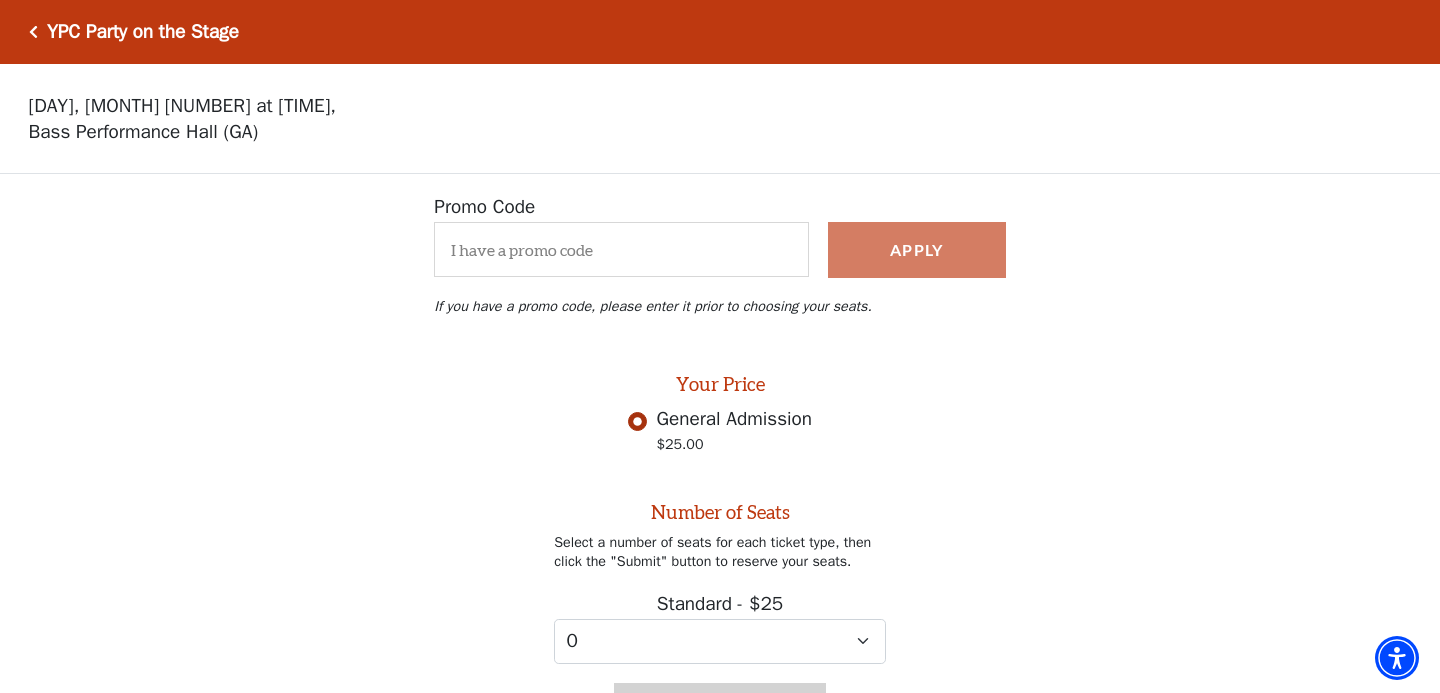 click on "YPC Party on the Stage" at bounding box center (138, 32) 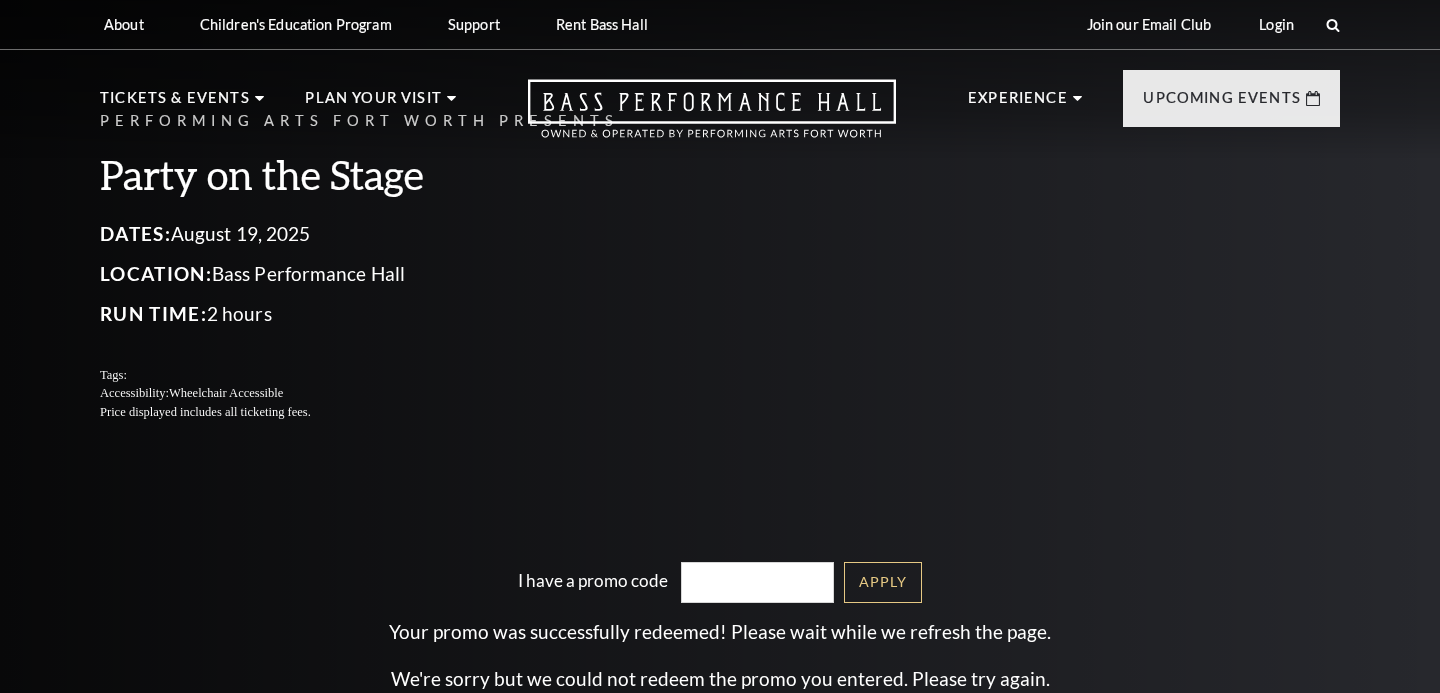 scroll, scrollTop: 0, scrollLeft: 0, axis: both 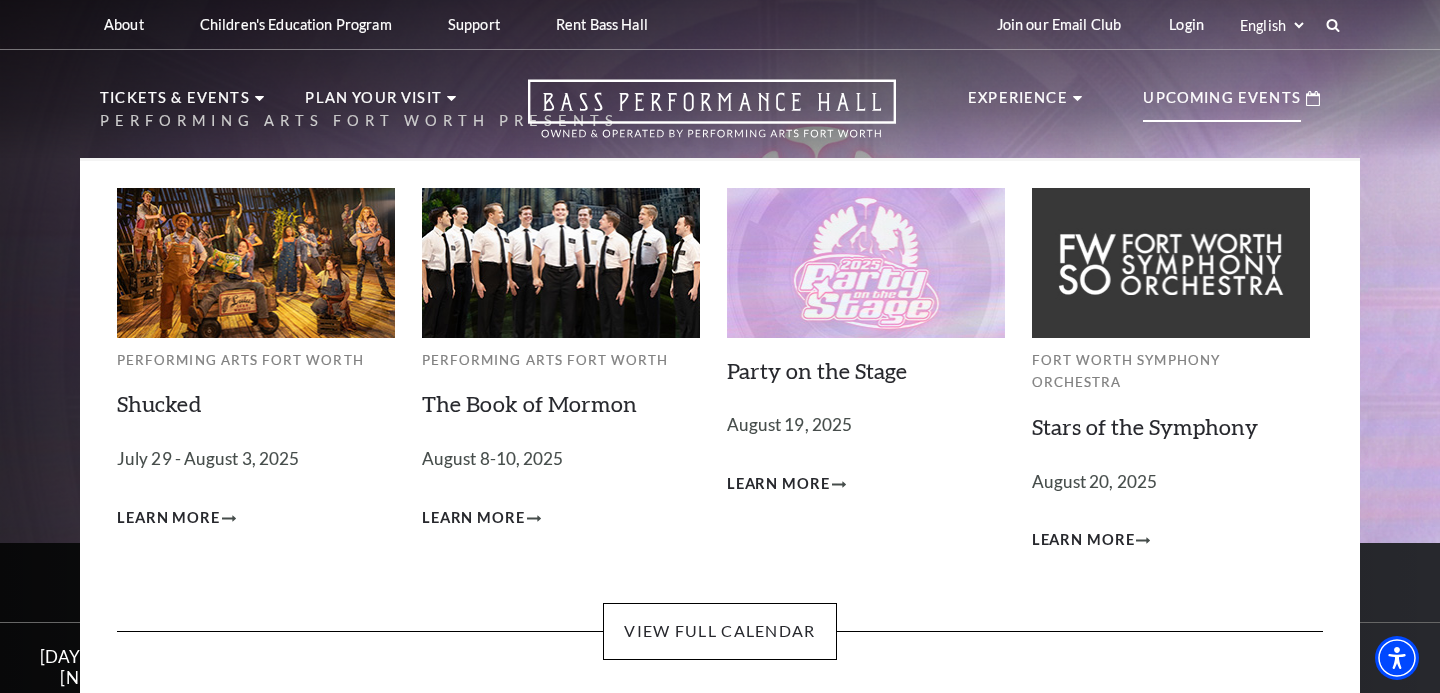 click on "Upcoming Events" at bounding box center (1222, 104) 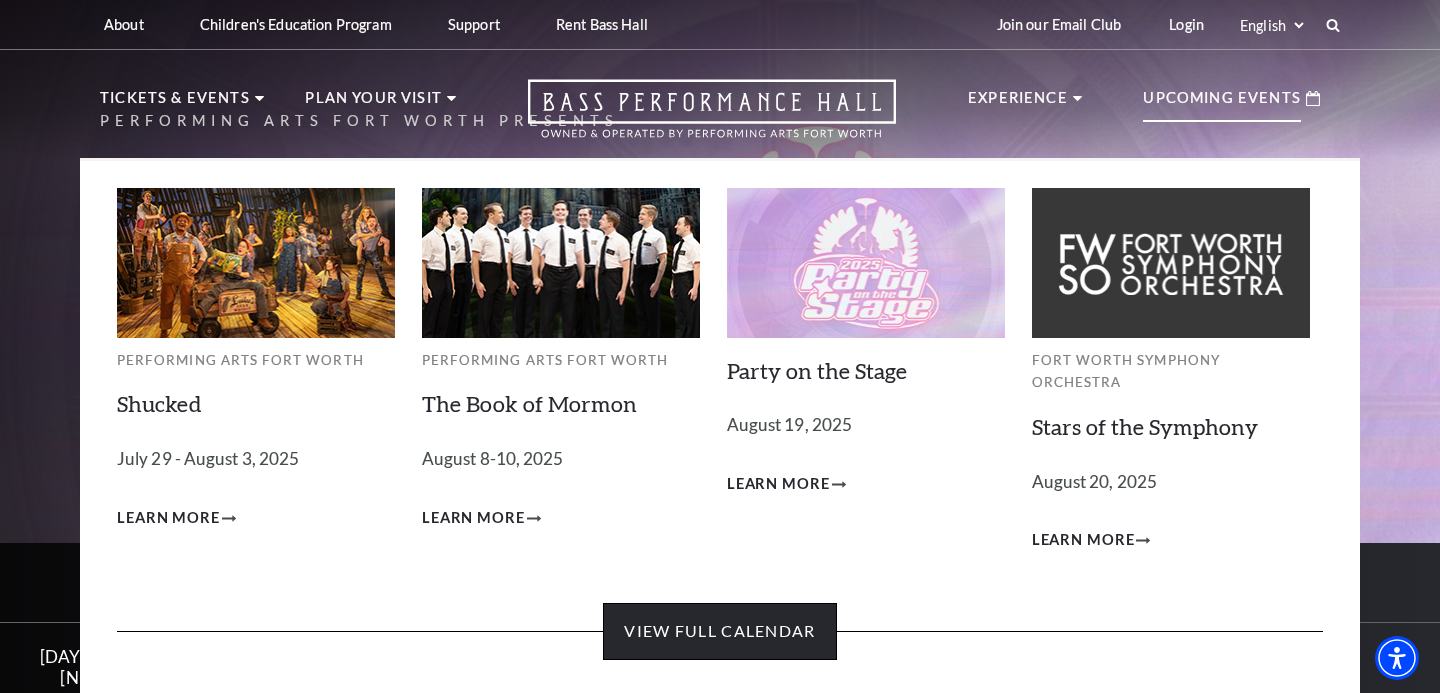 click on "View Full Calendar" at bounding box center [719, 631] 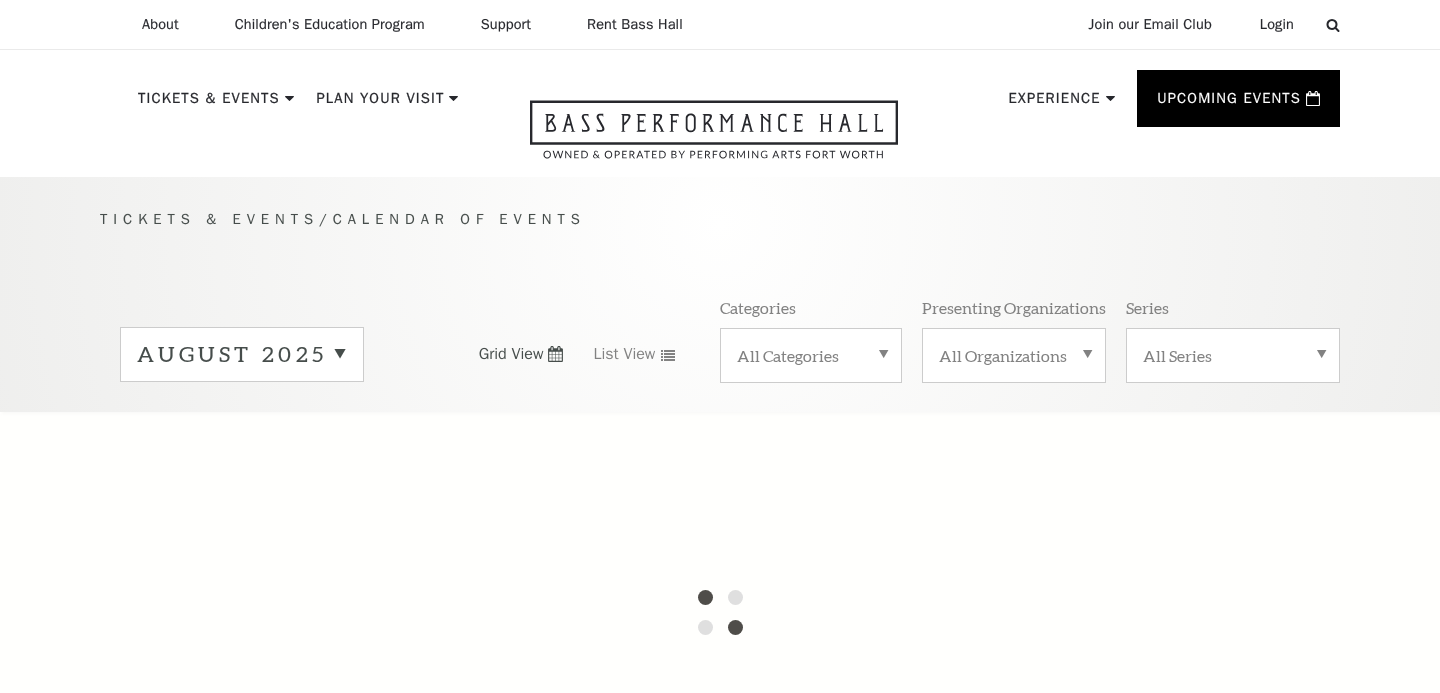 scroll, scrollTop: 0, scrollLeft: 0, axis: both 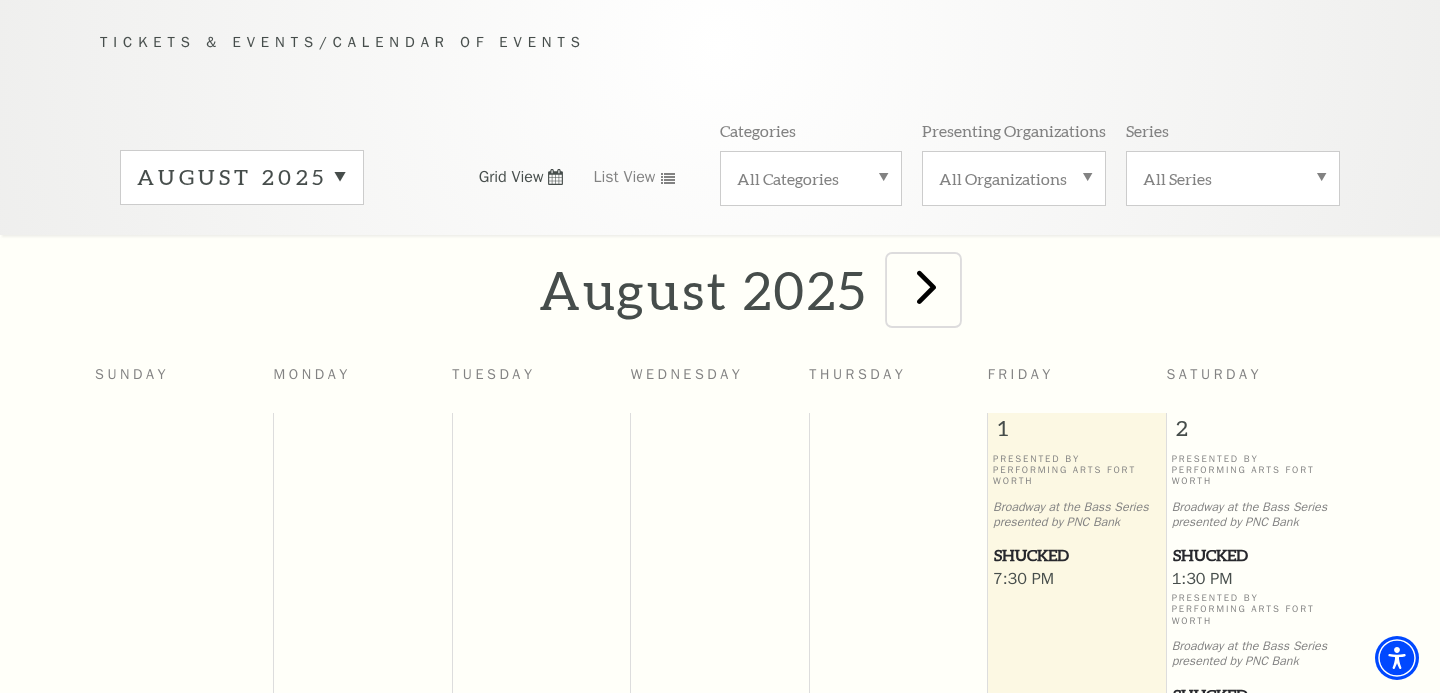 click at bounding box center (926, 286) 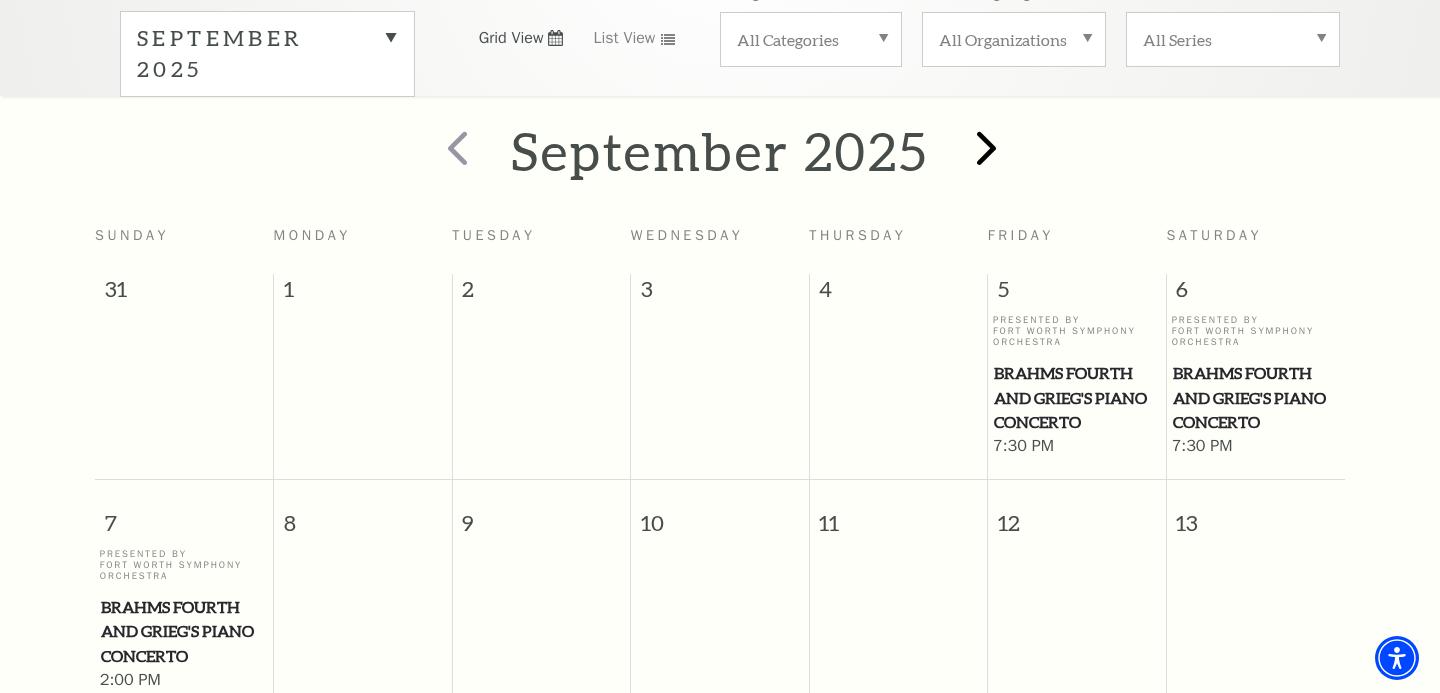 scroll, scrollTop: 313, scrollLeft: 0, axis: vertical 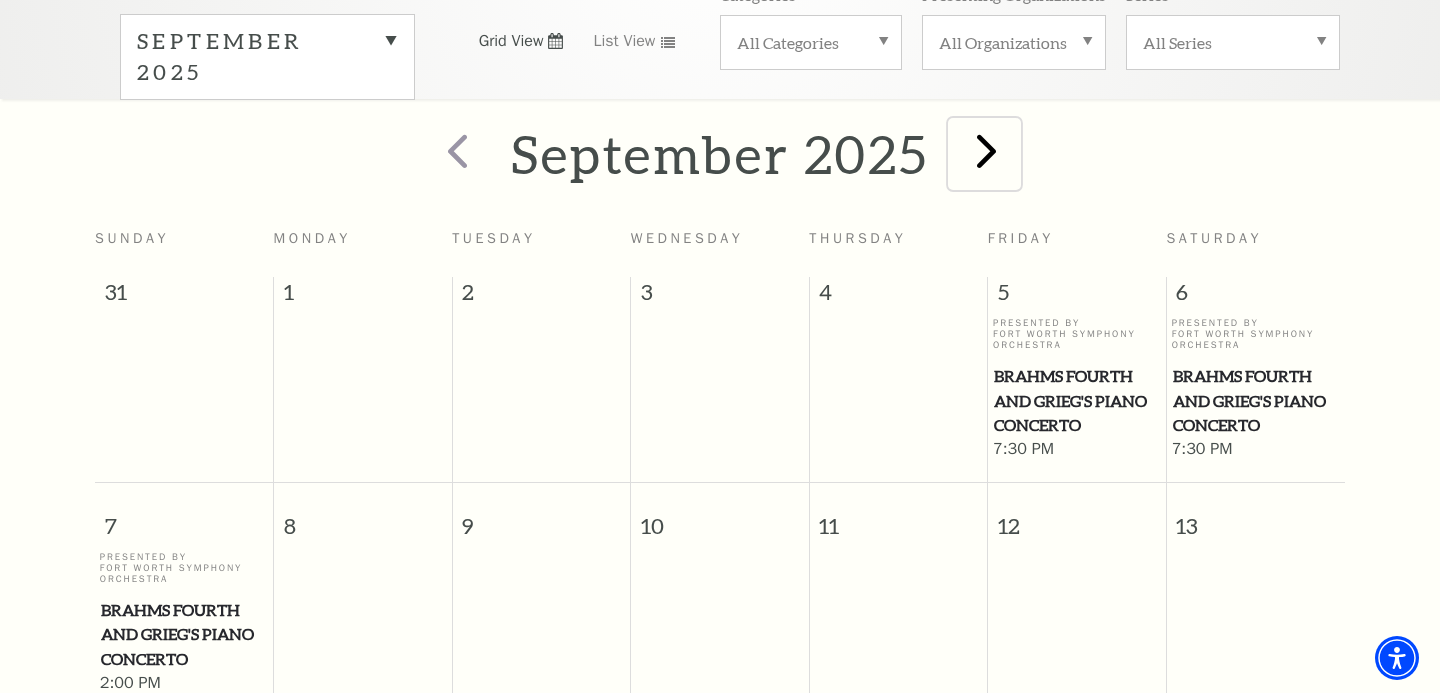 click at bounding box center (986, 150) 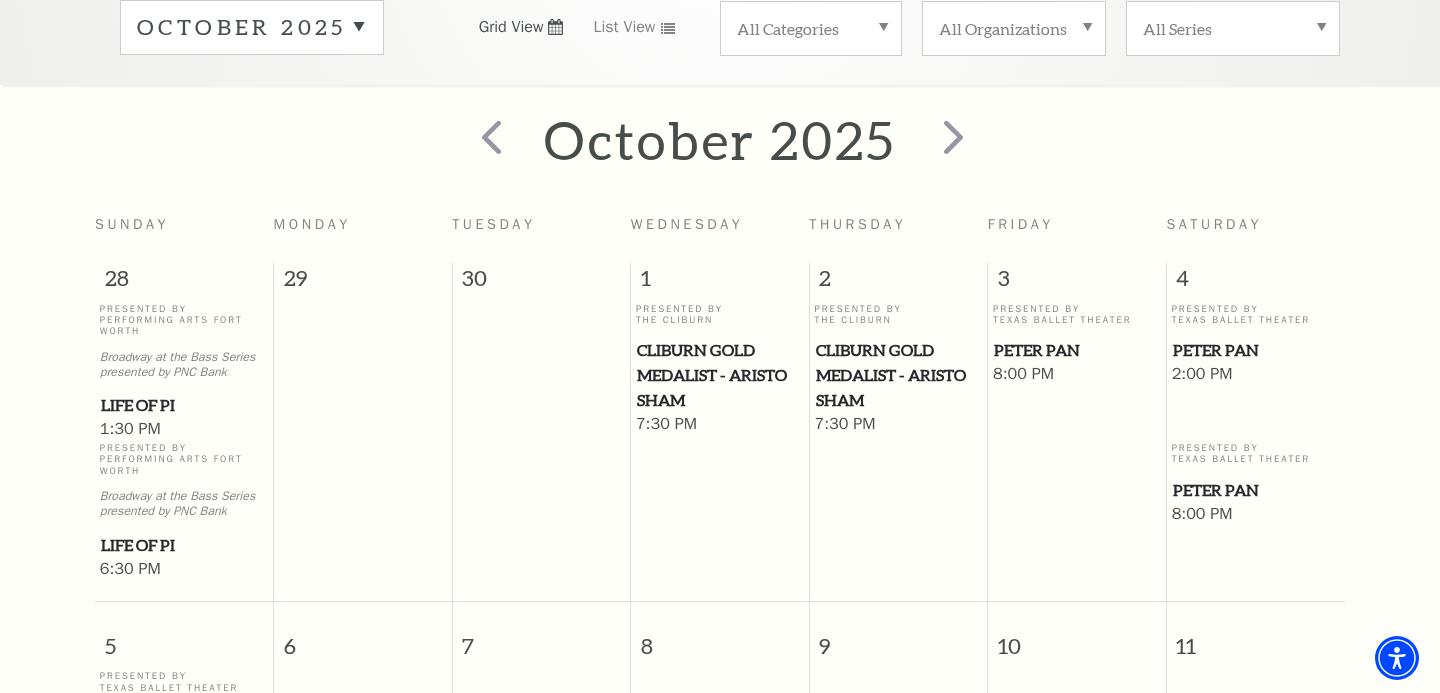 scroll, scrollTop: 305, scrollLeft: 0, axis: vertical 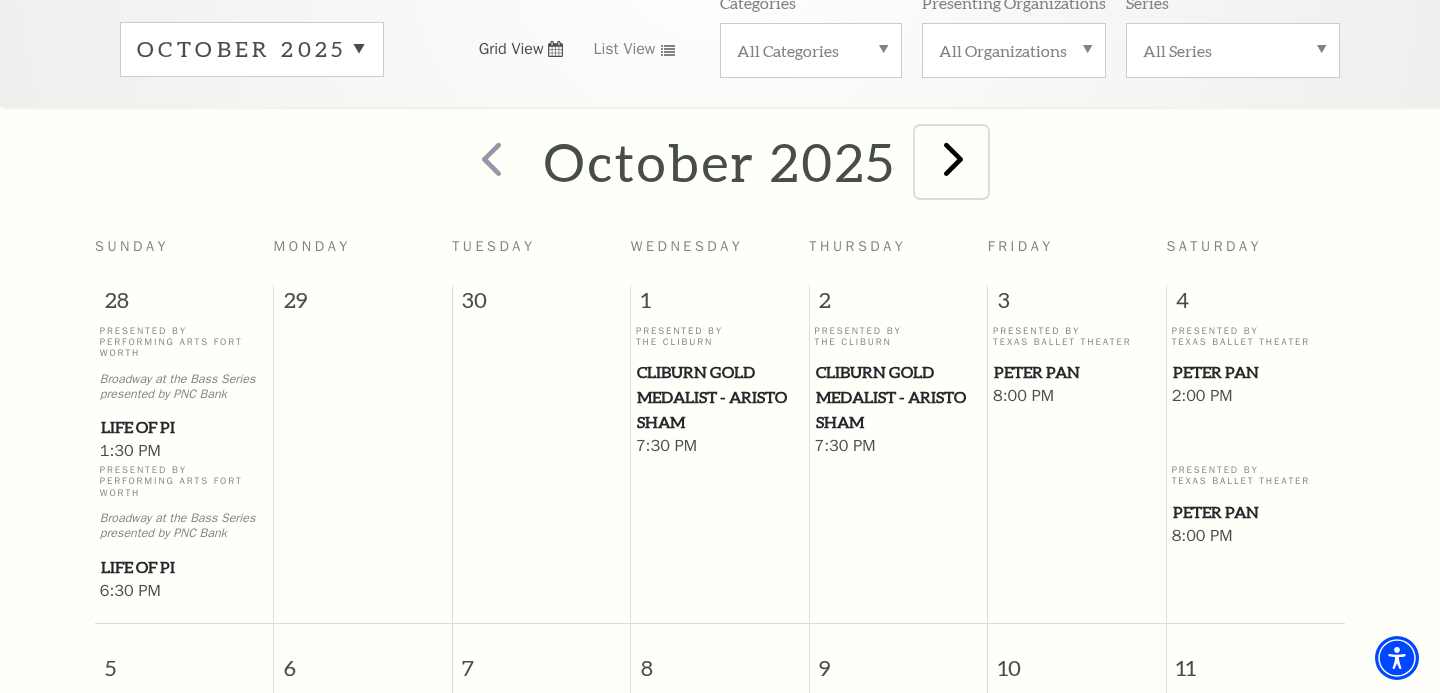 click at bounding box center (953, 158) 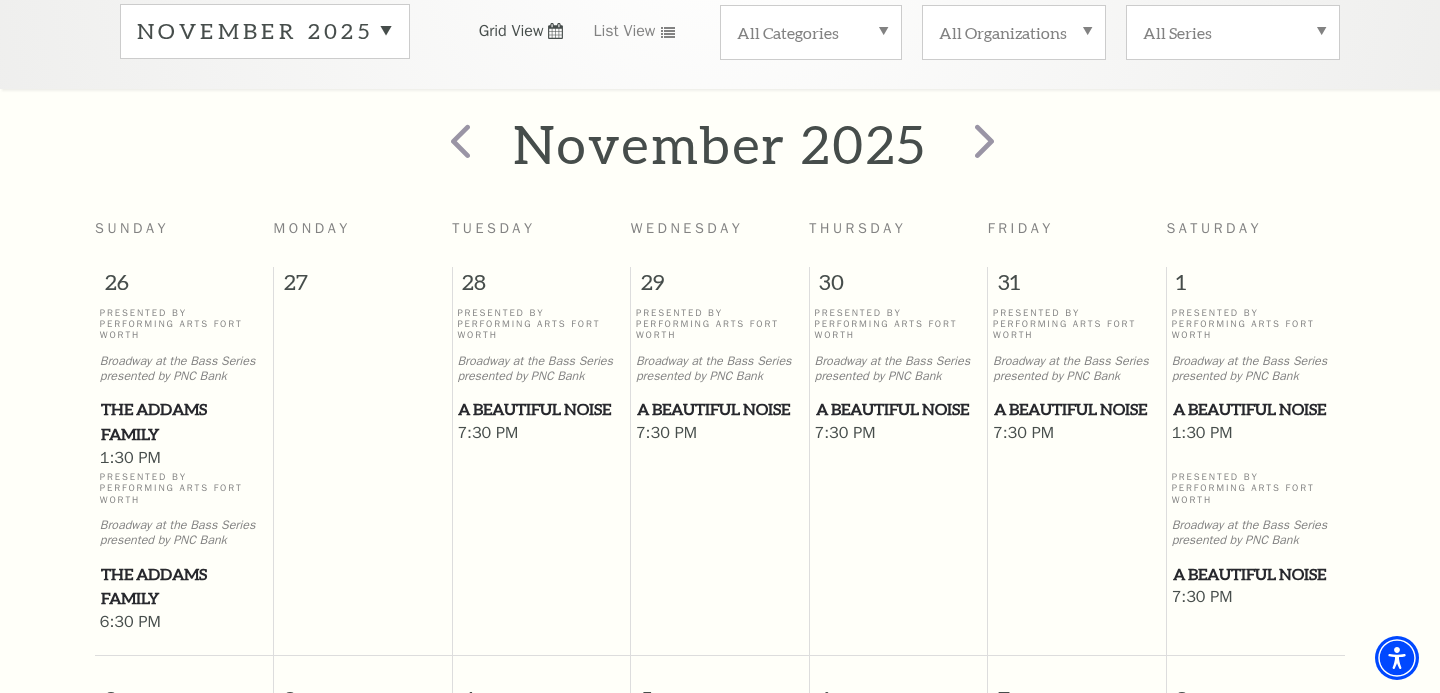 scroll, scrollTop: 292, scrollLeft: 0, axis: vertical 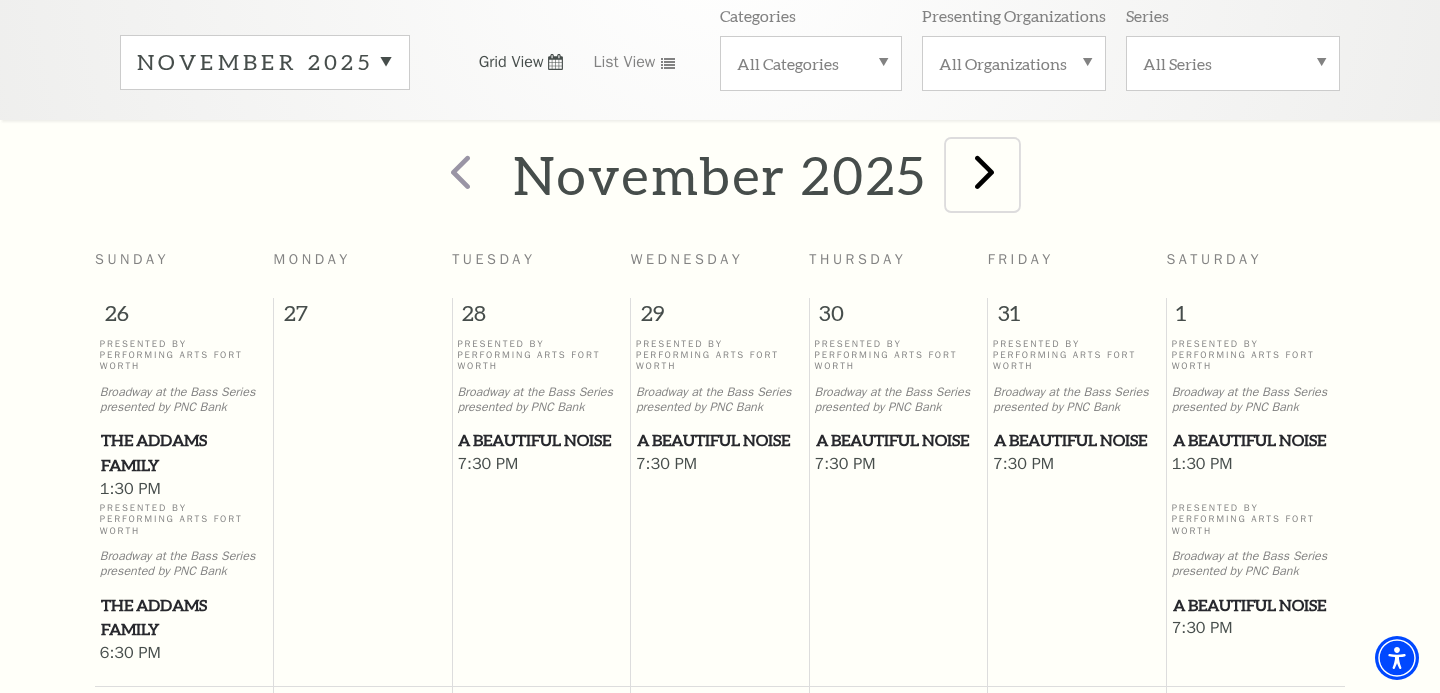 click at bounding box center [984, 171] 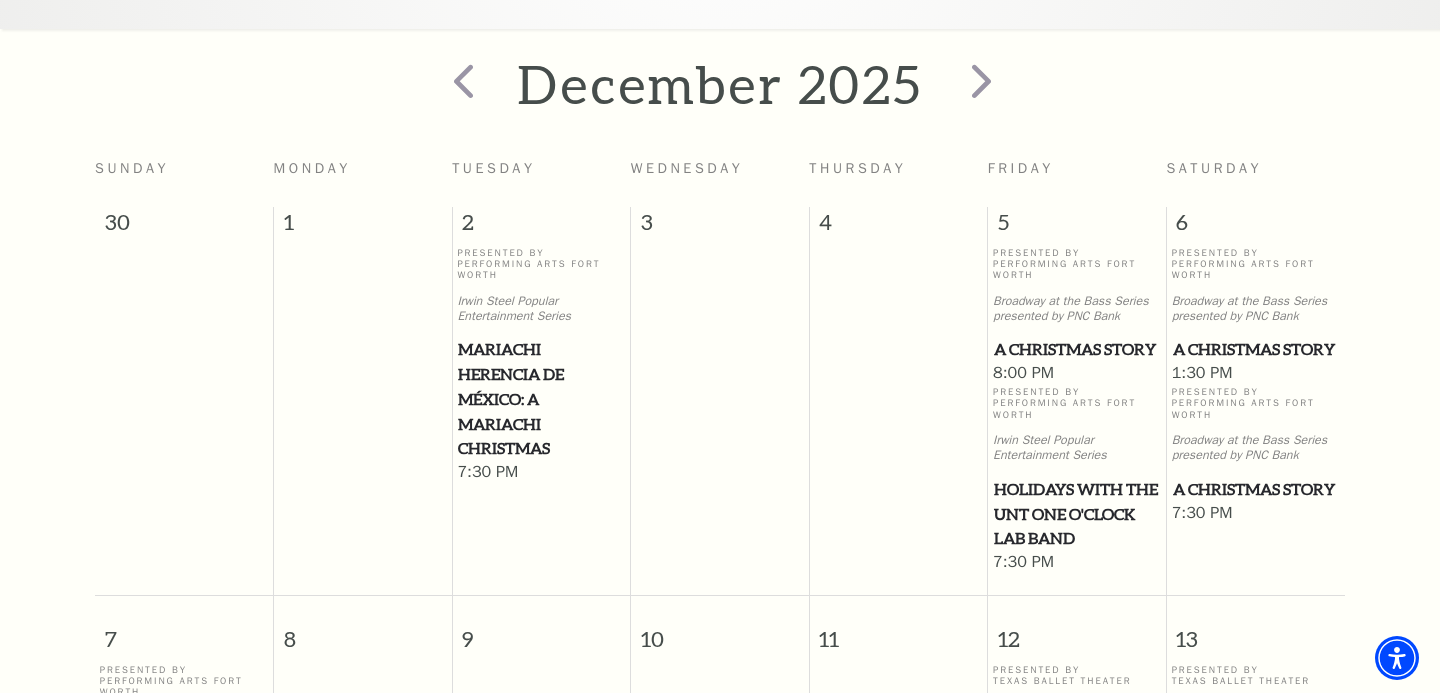 scroll, scrollTop: 382, scrollLeft: 0, axis: vertical 